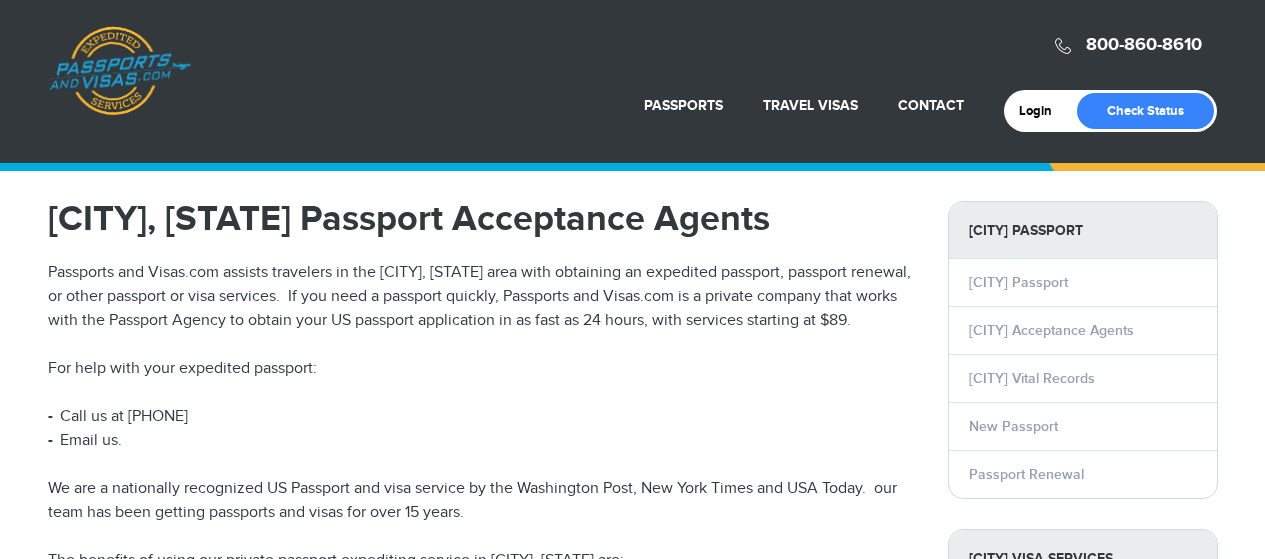 scroll, scrollTop: 0, scrollLeft: 0, axis: both 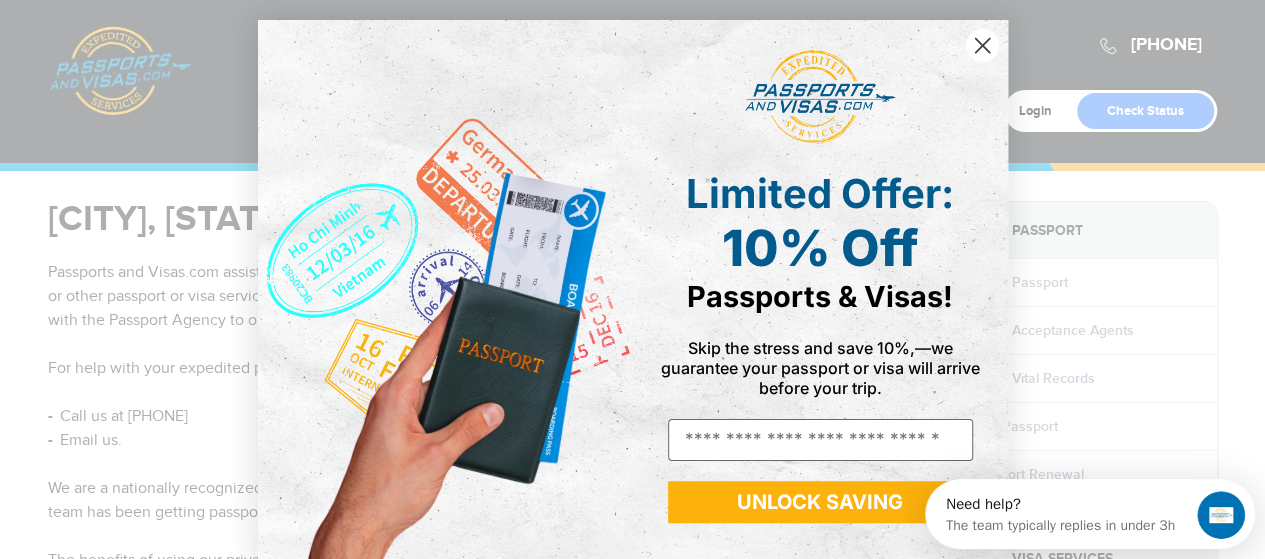 click 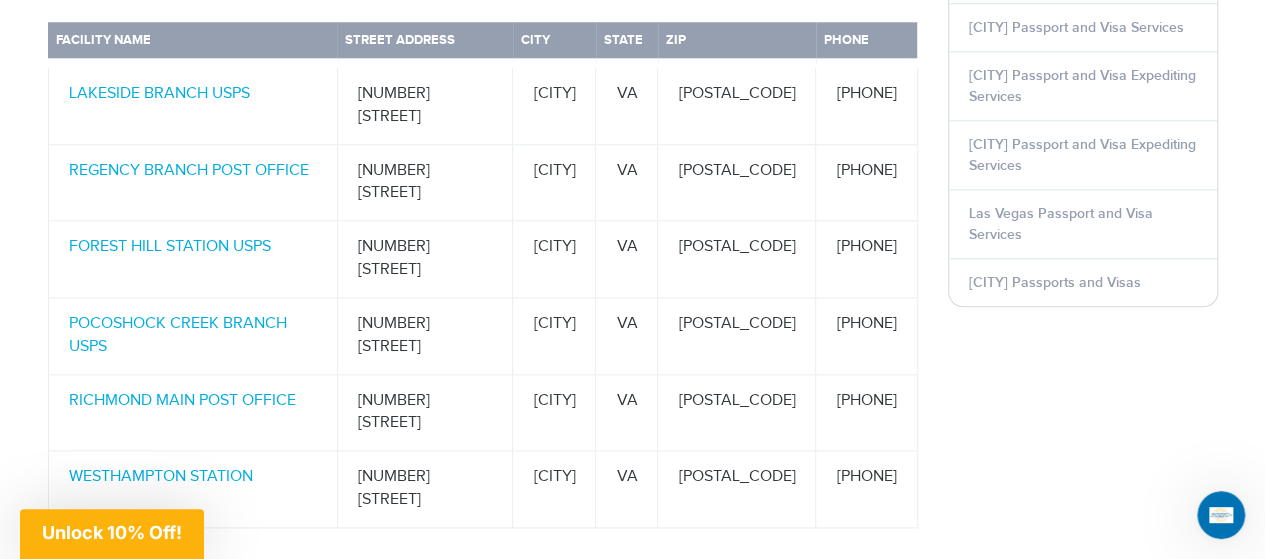 scroll, scrollTop: 1073, scrollLeft: 0, axis: vertical 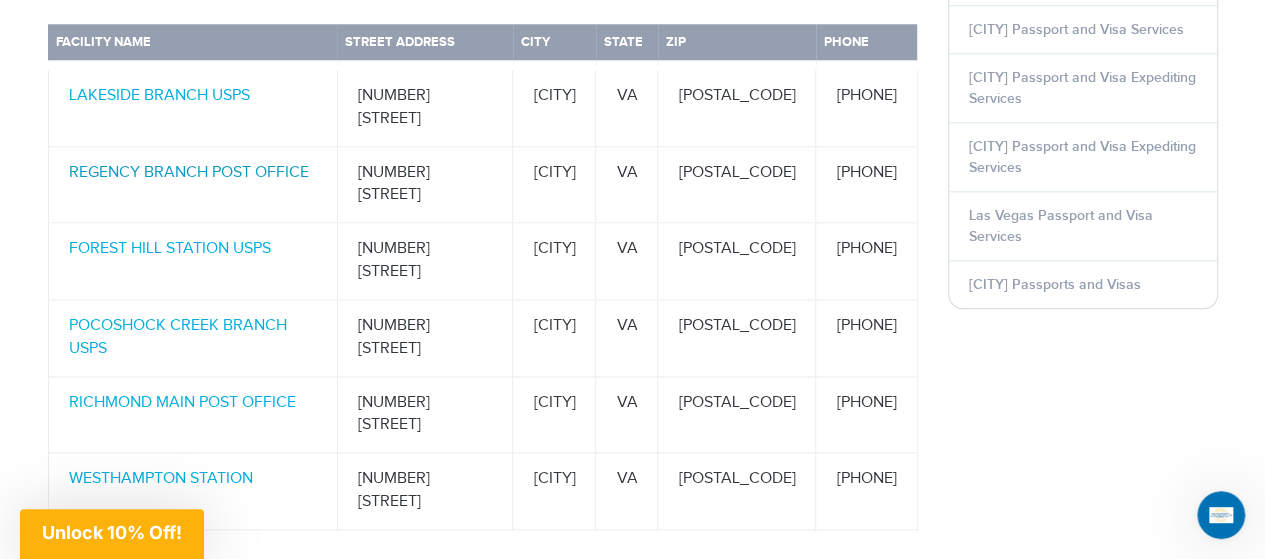 click on "REGENCY BRANCH POST OFFICE" at bounding box center (189, 172) 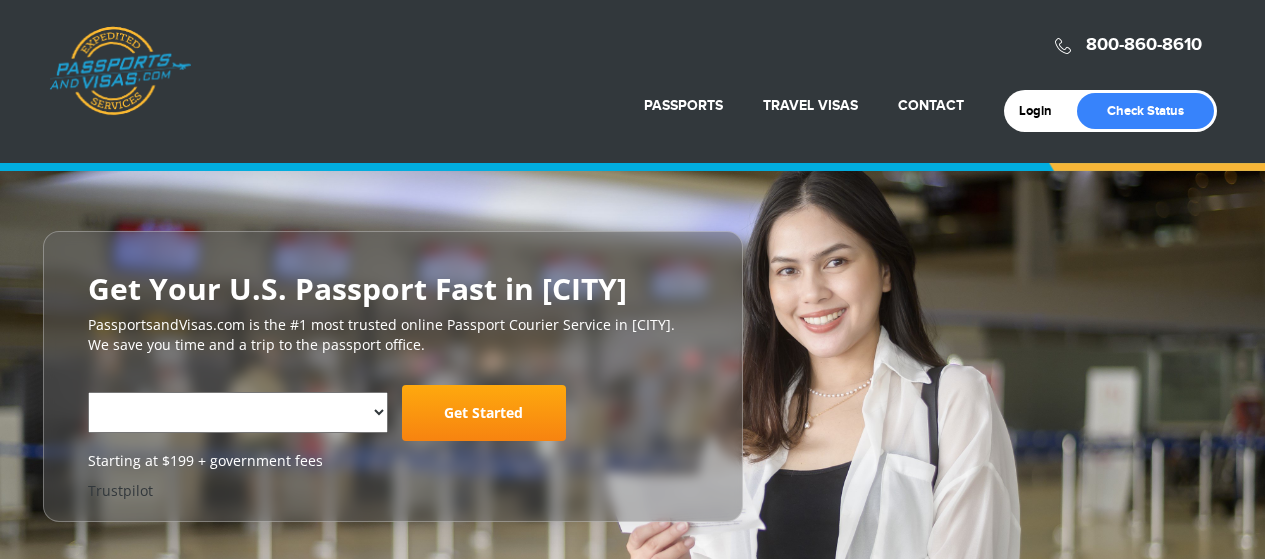 scroll, scrollTop: 0, scrollLeft: 0, axis: both 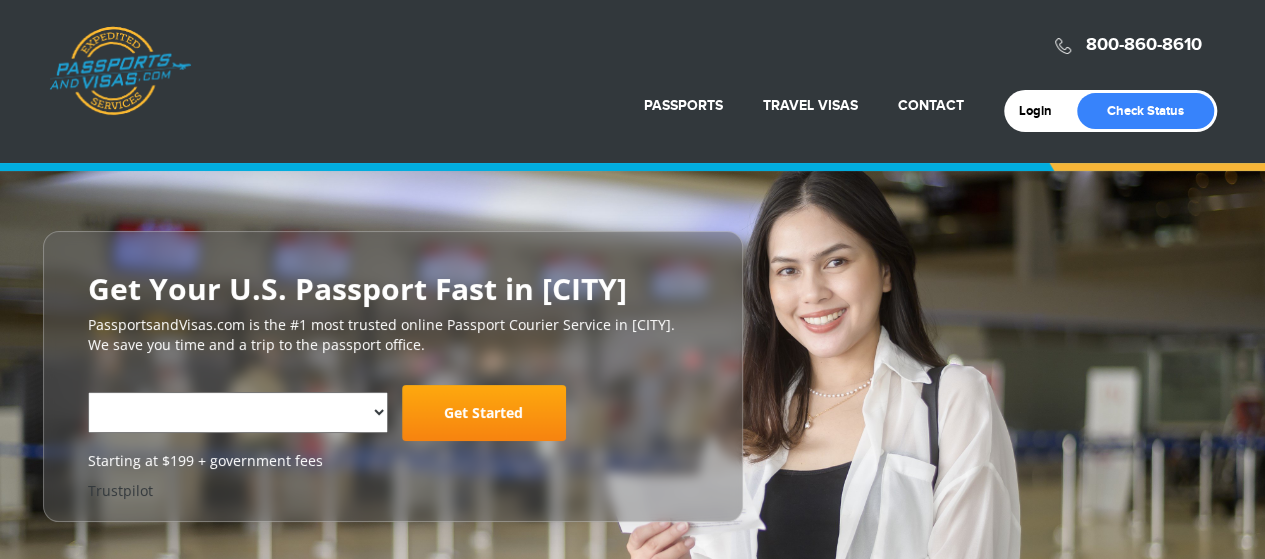select on "**********" 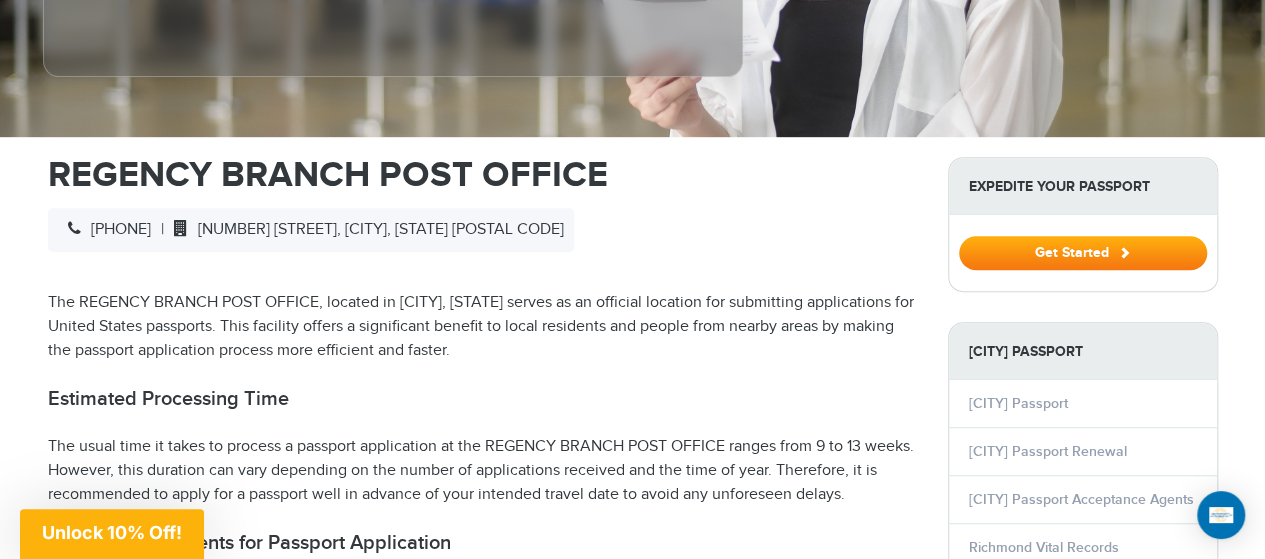 scroll, scrollTop: 526, scrollLeft: 0, axis: vertical 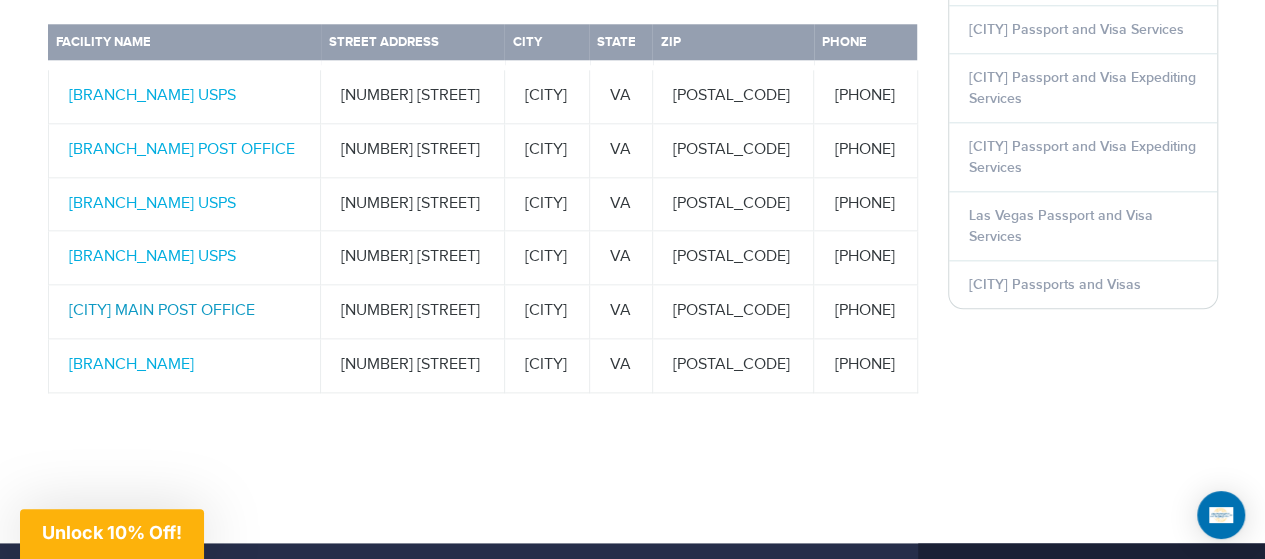 click on "RICHMOND MAIN POST OFFICE" at bounding box center (162, 310) 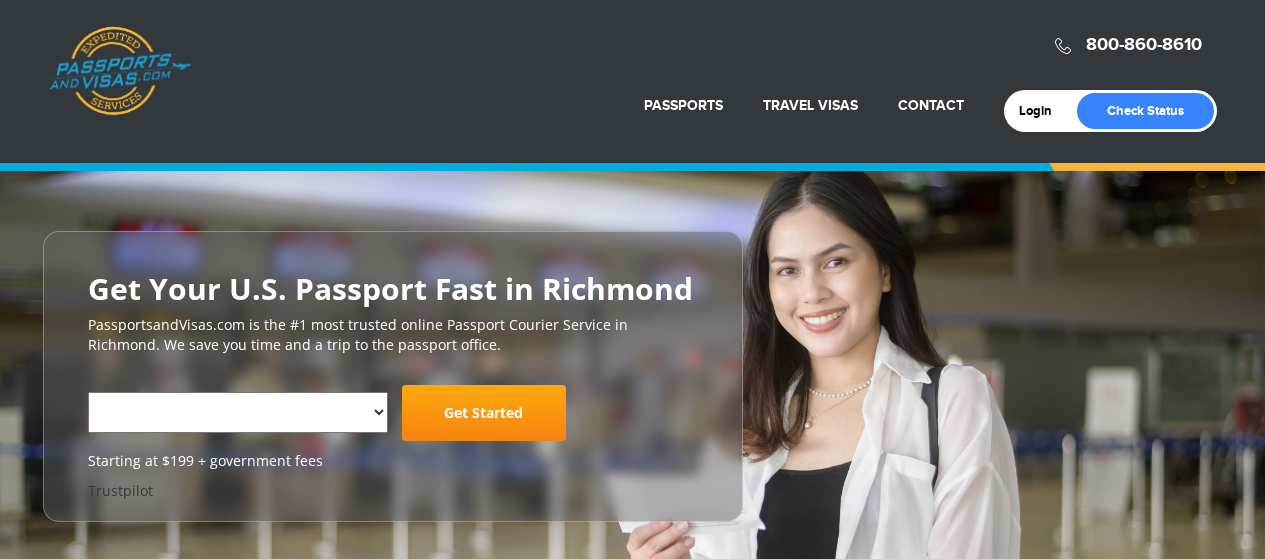 scroll, scrollTop: 0, scrollLeft: 0, axis: both 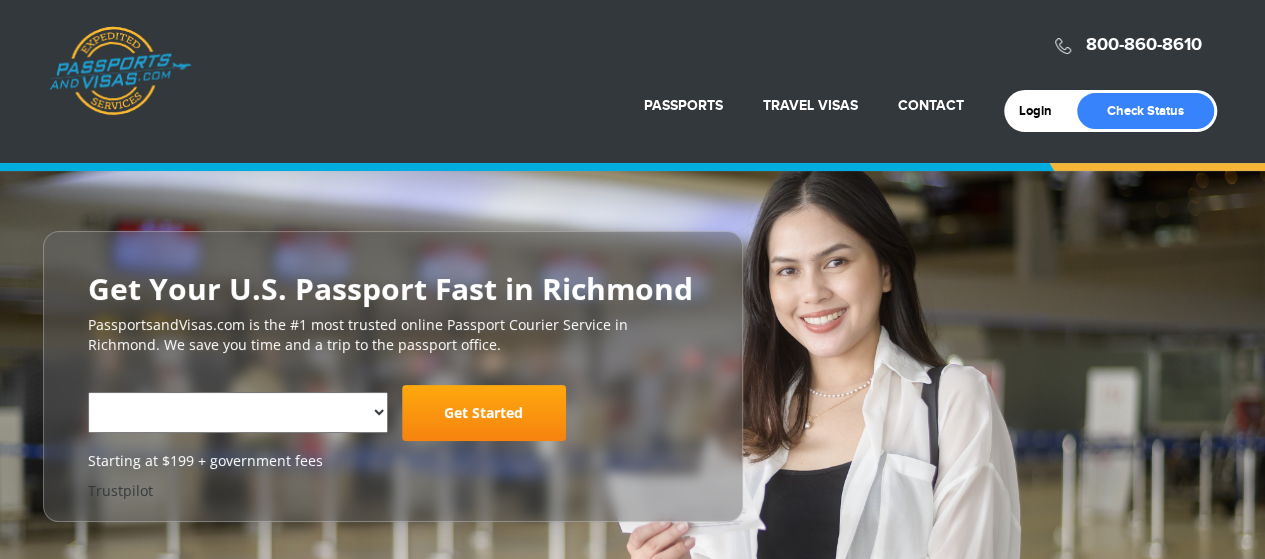 select on "**********" 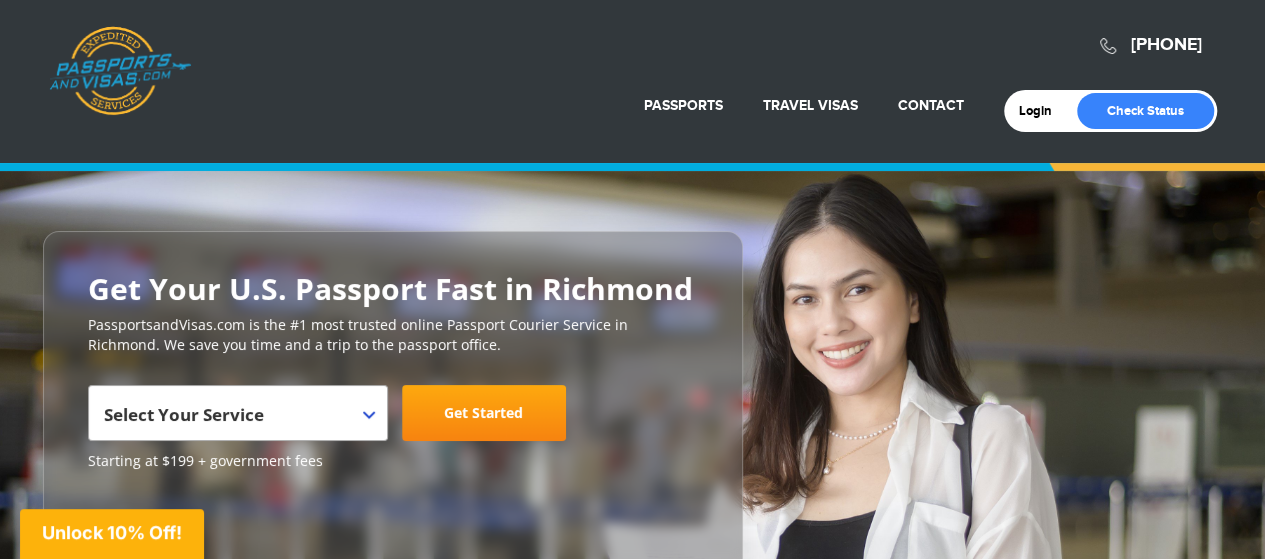 scroll, scrollTop: 0, scrollLeft: 0, axis: both 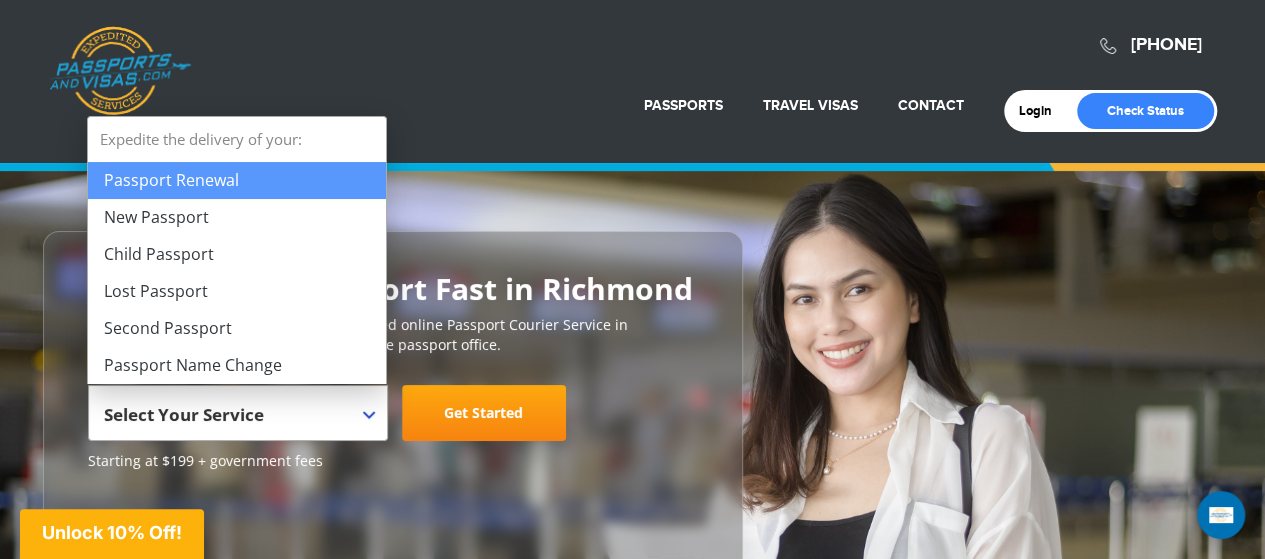 click on "Select Your Service" at bounding box center [238, 413] 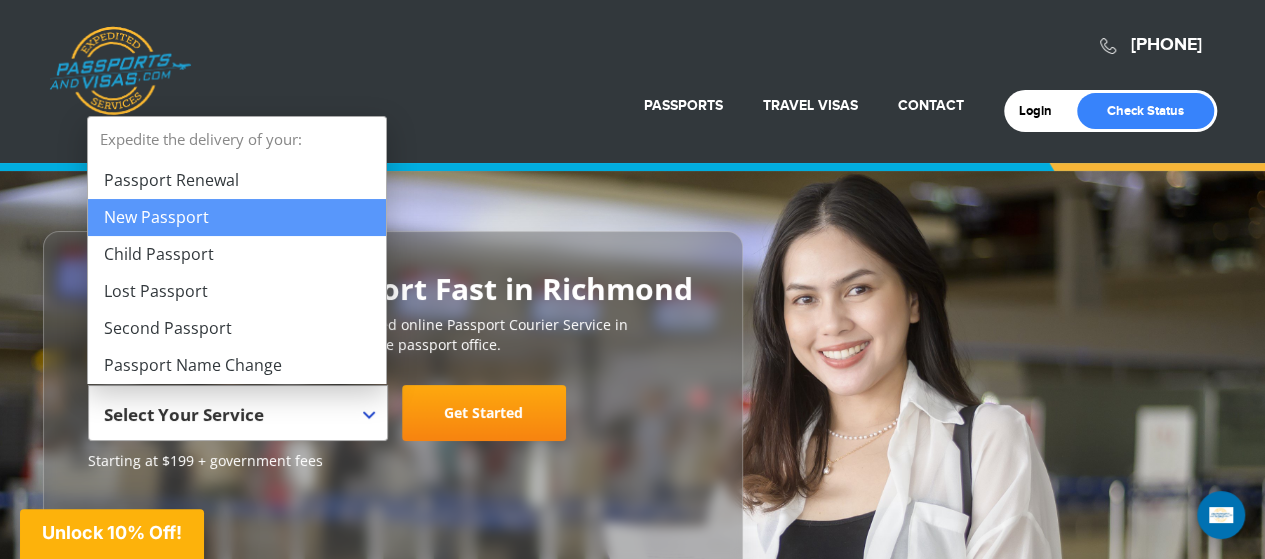 select on "**********" 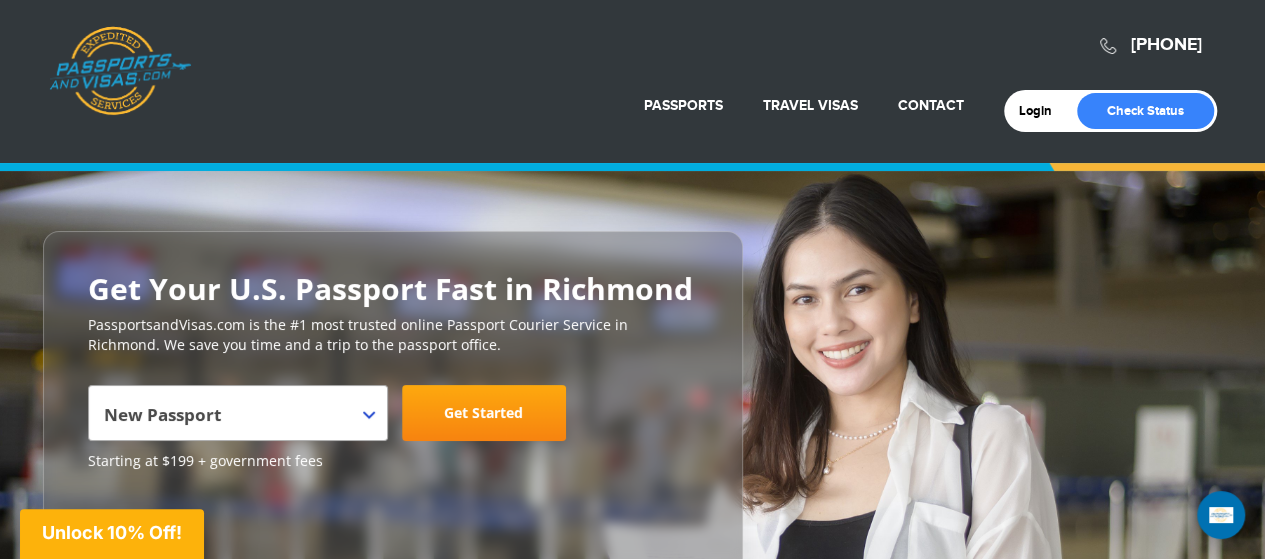 click on "Get Started" at bounding box center [484, 413] 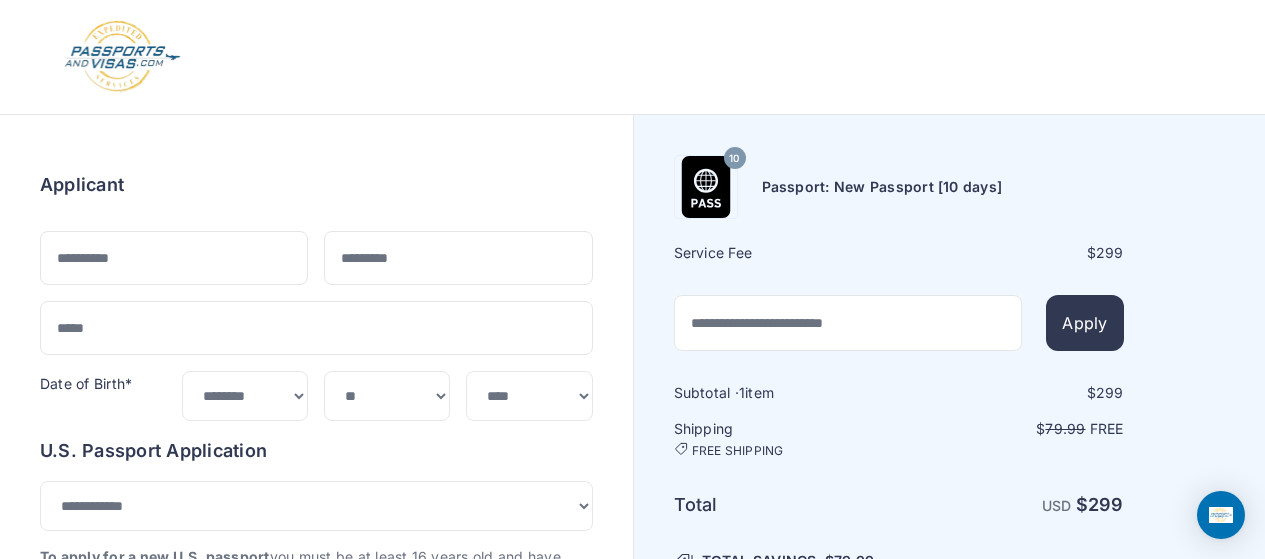 select on "***" 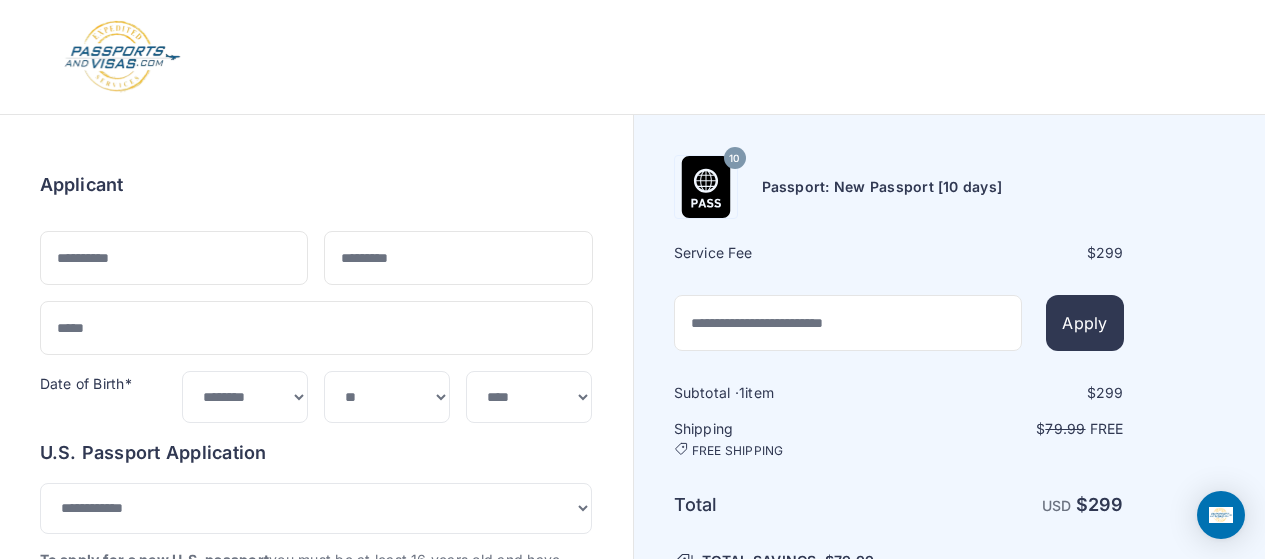scroll, scrollTop: 0, scrollLeft: 0, axis: both 